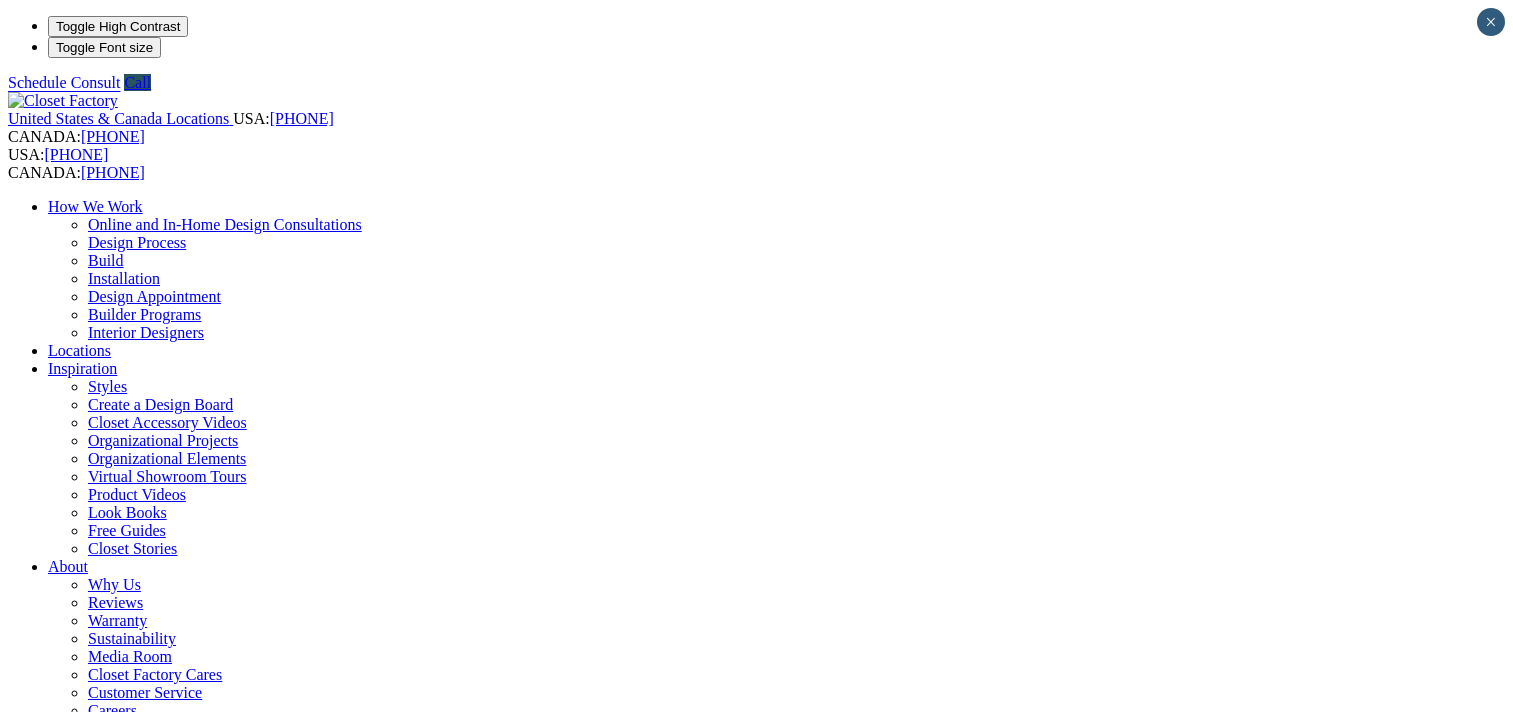 scroll, scrollTop: 916, scrollLeft: 0, axis: vertical 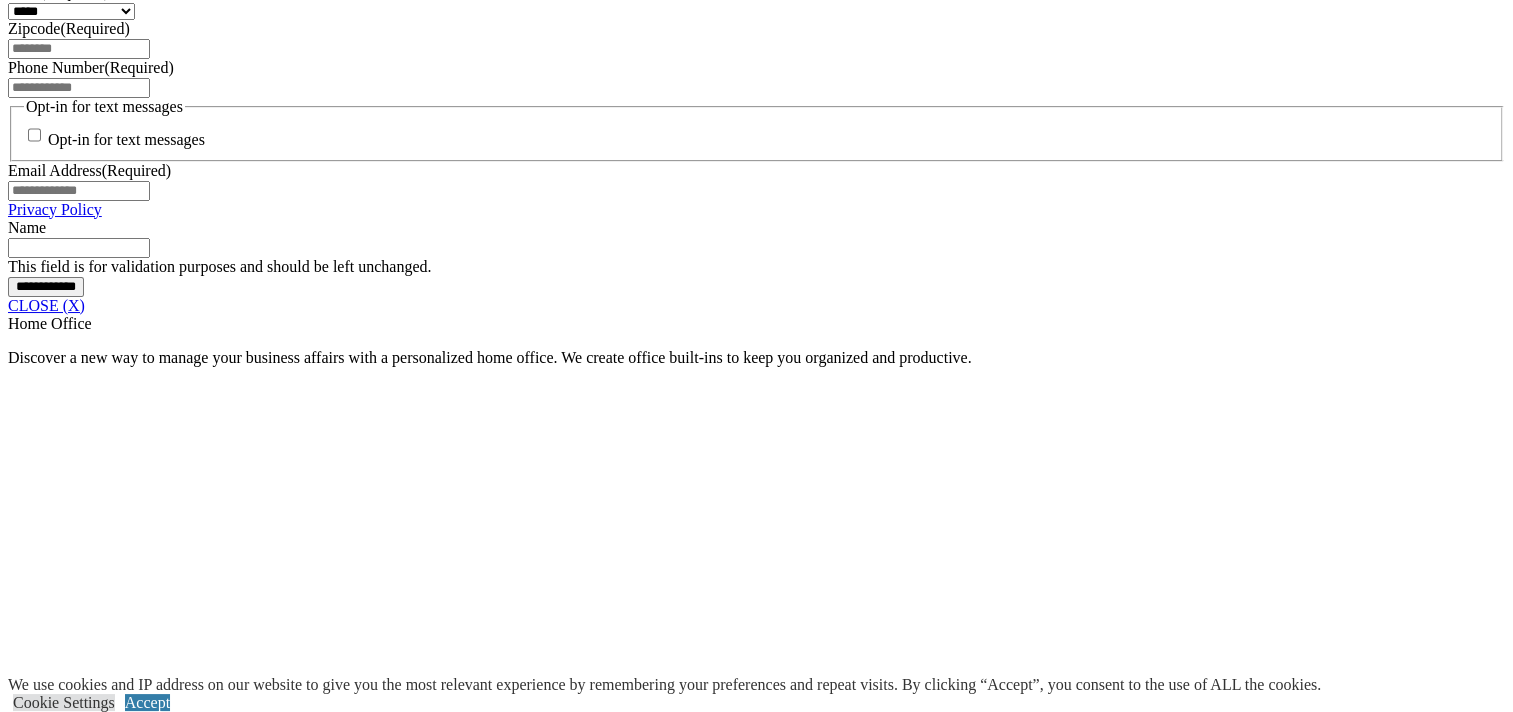 click at bounding box center (74, 1833) 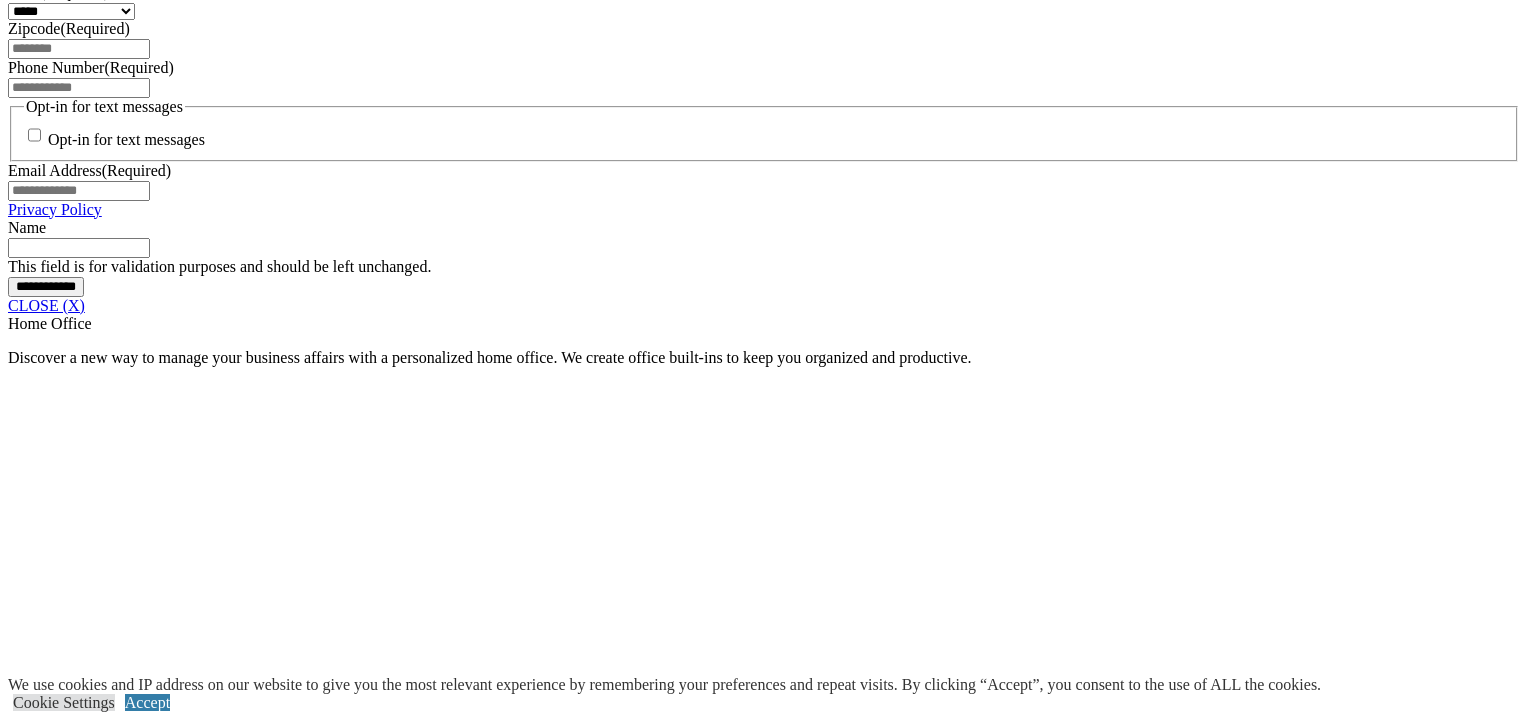 click at bounding box center (8, 37036) 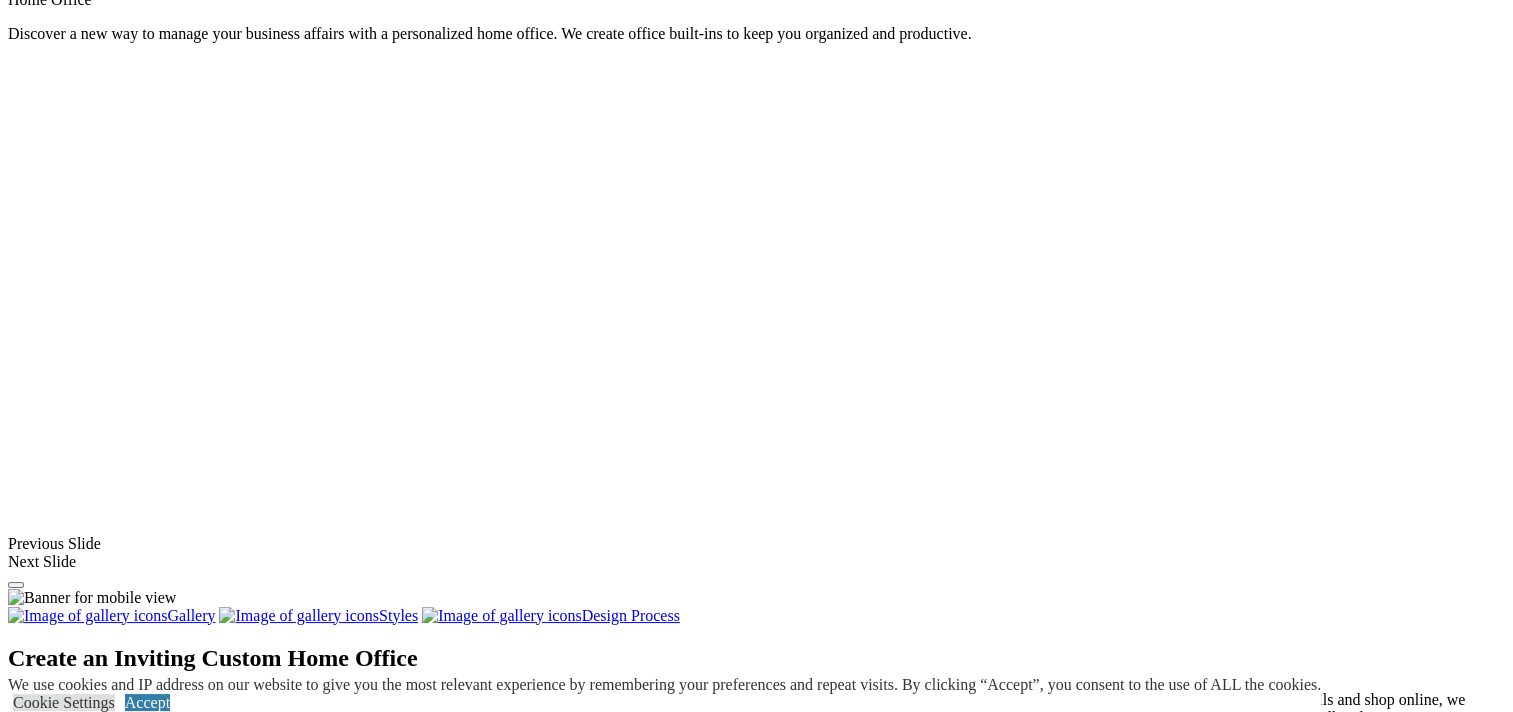 scroll, scrollTop: 1908, scrollLeft: 0, axis: vertical 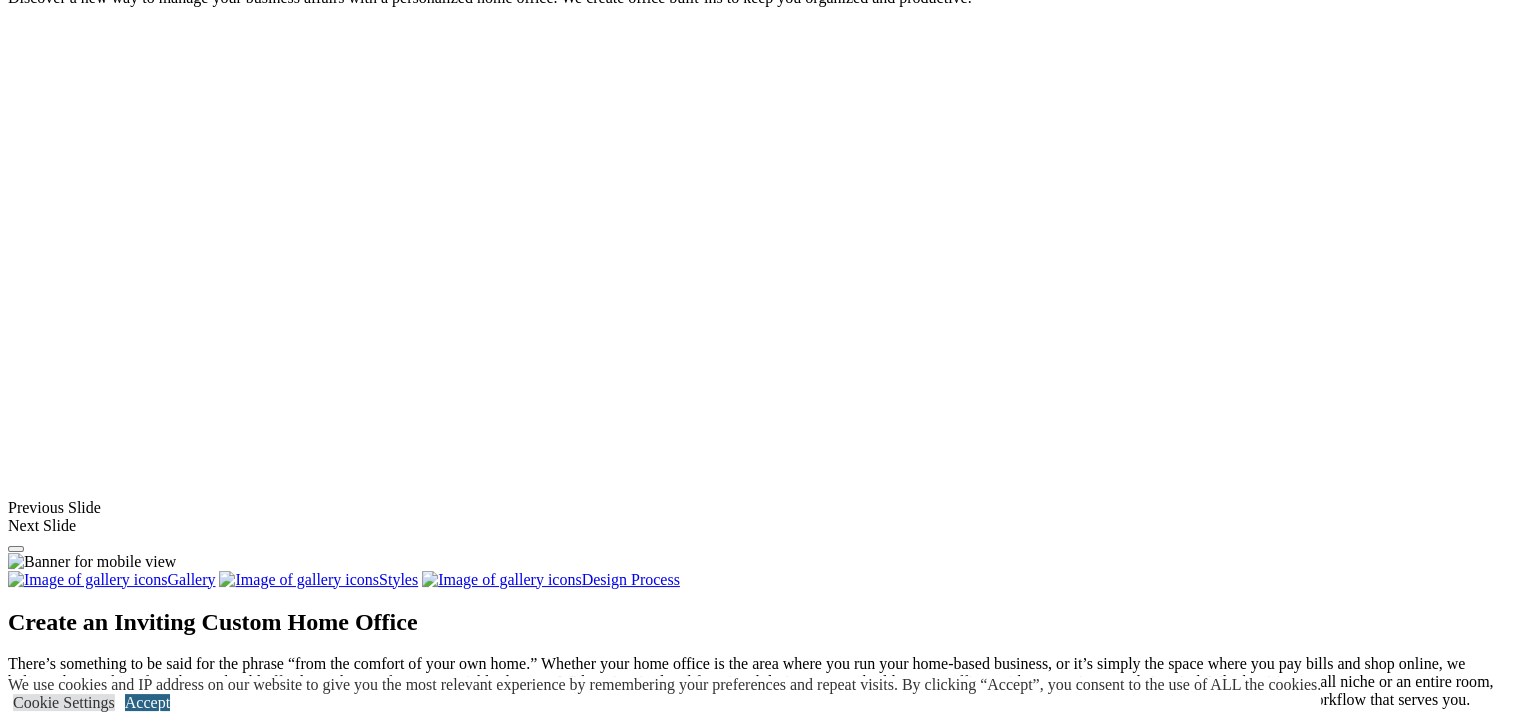 click on "Accept" at bounding box center (147, 702) 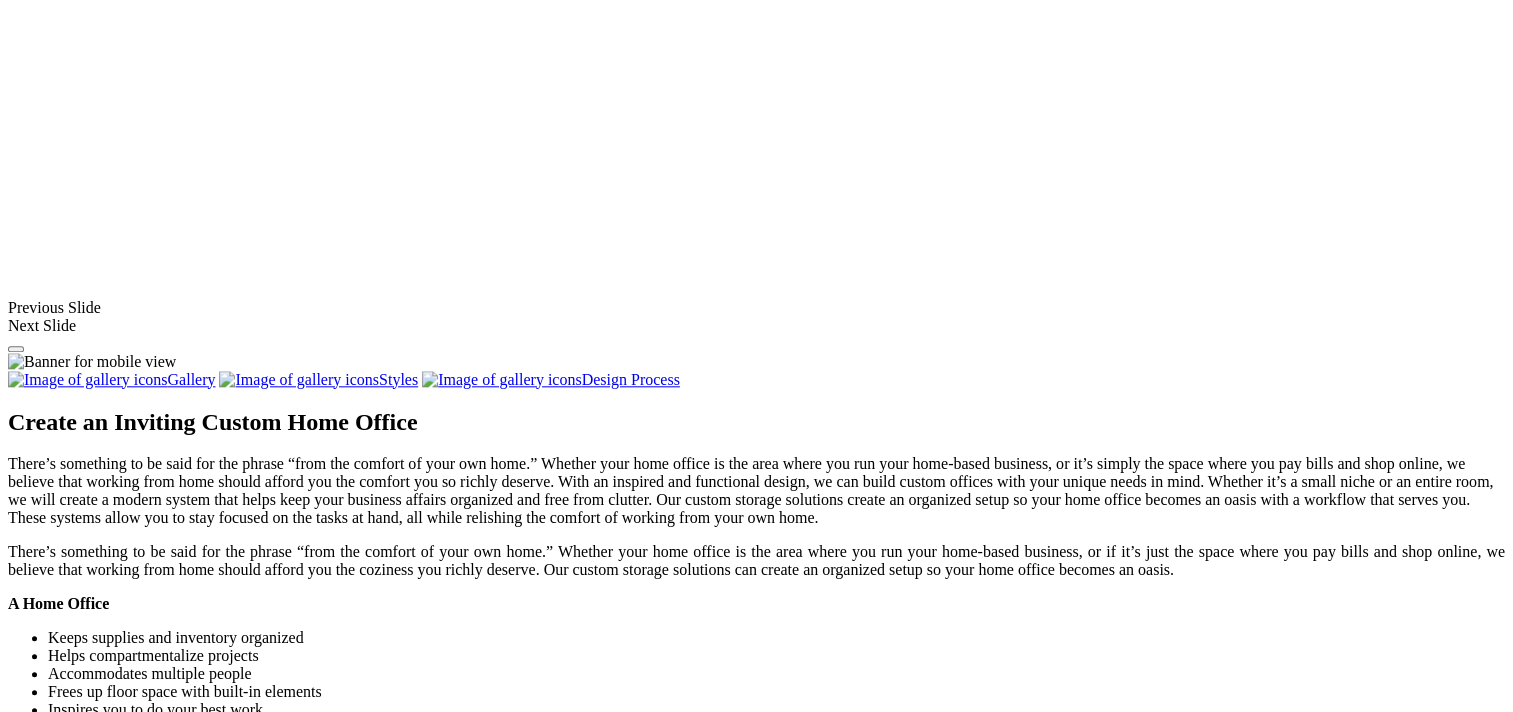 scroll, scrollTop: 2508, scrollLeft: 0, axis: vertical 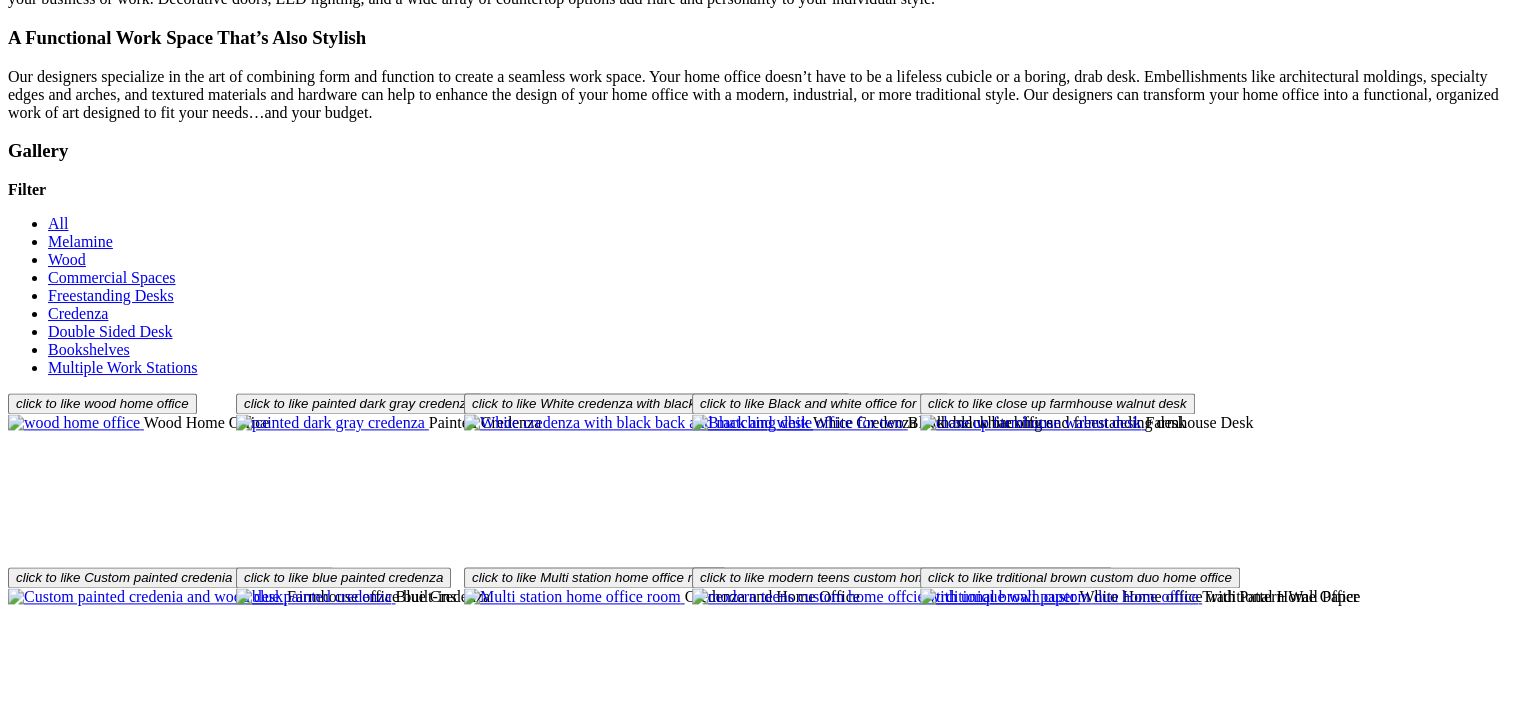click on "Locations" at bounding box center (79, -2284) 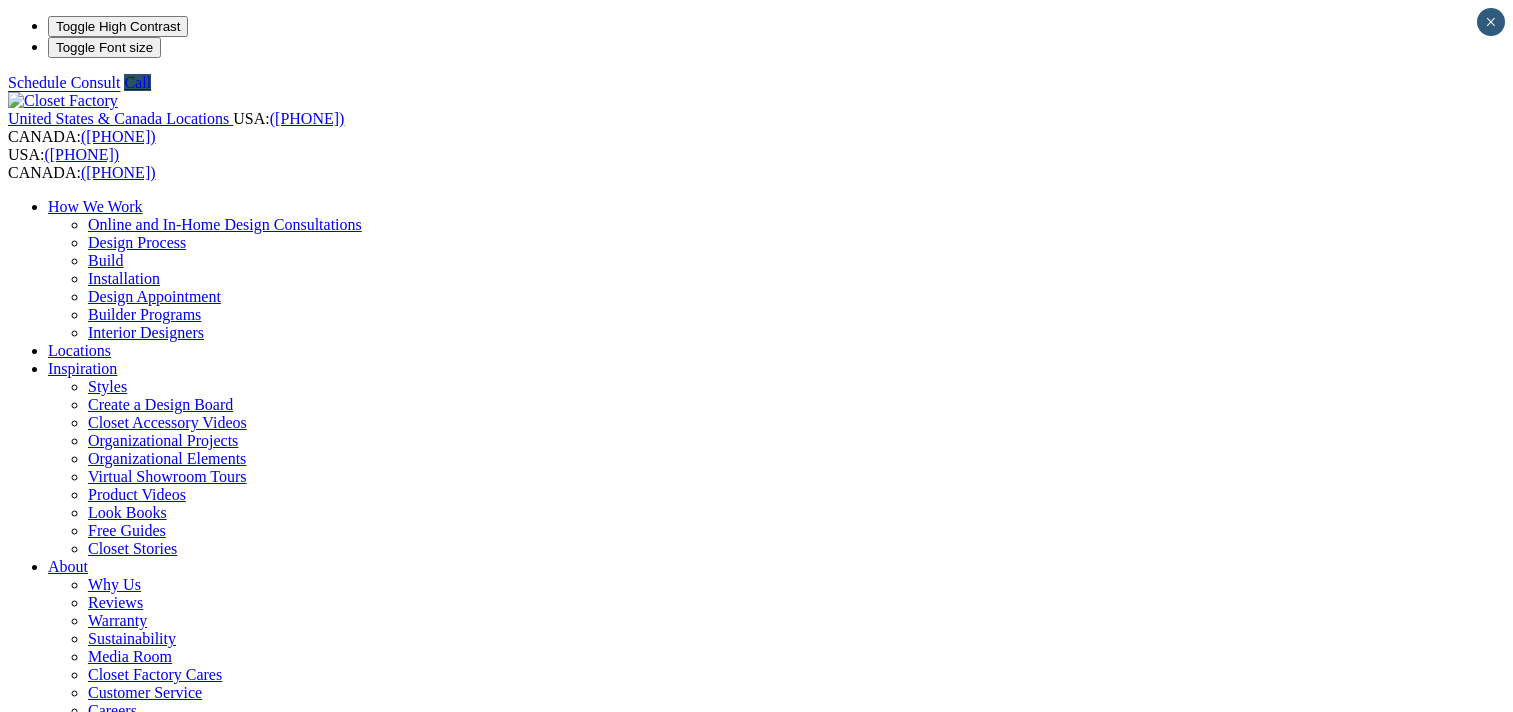 scroll, scrollTop: 0, scrollLeft: 0, axis: both 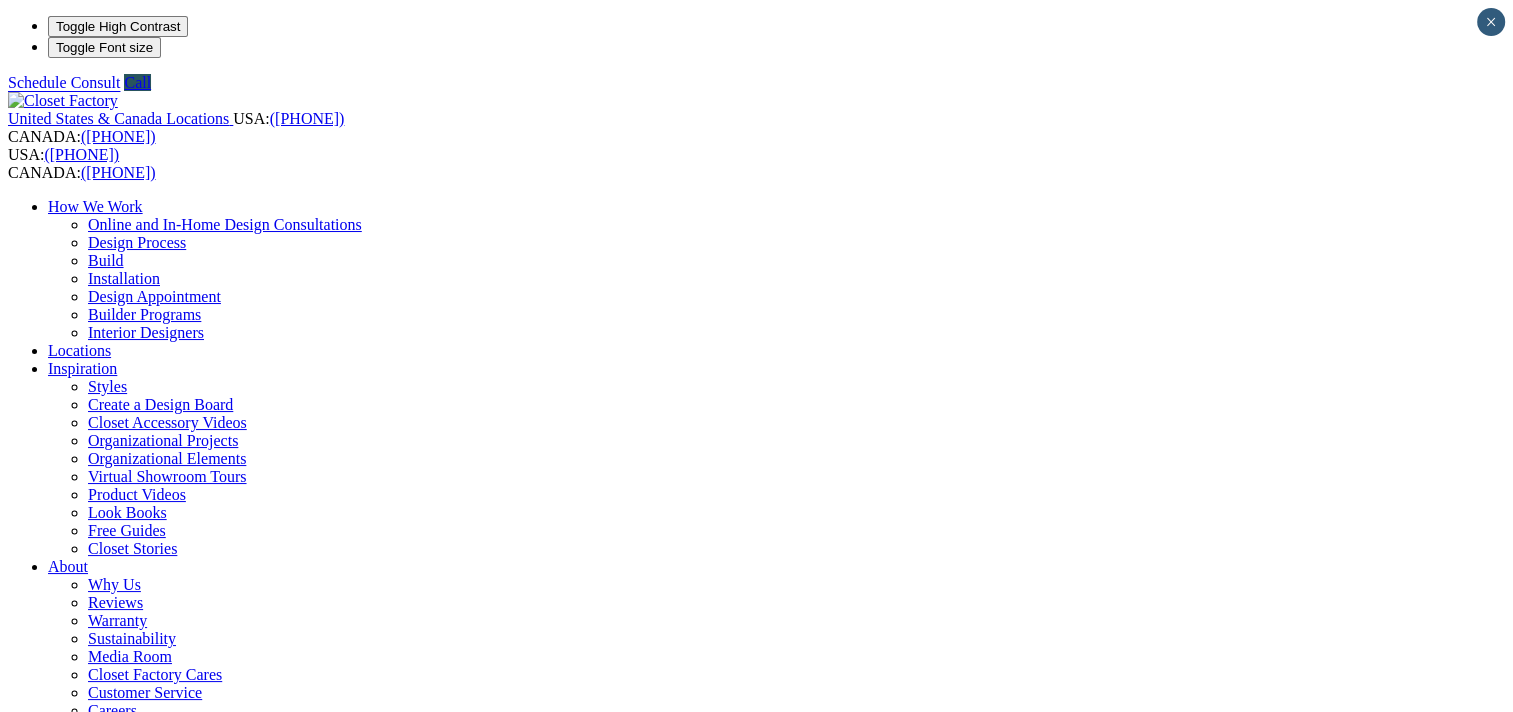 click at bounding box center (79, 1494) 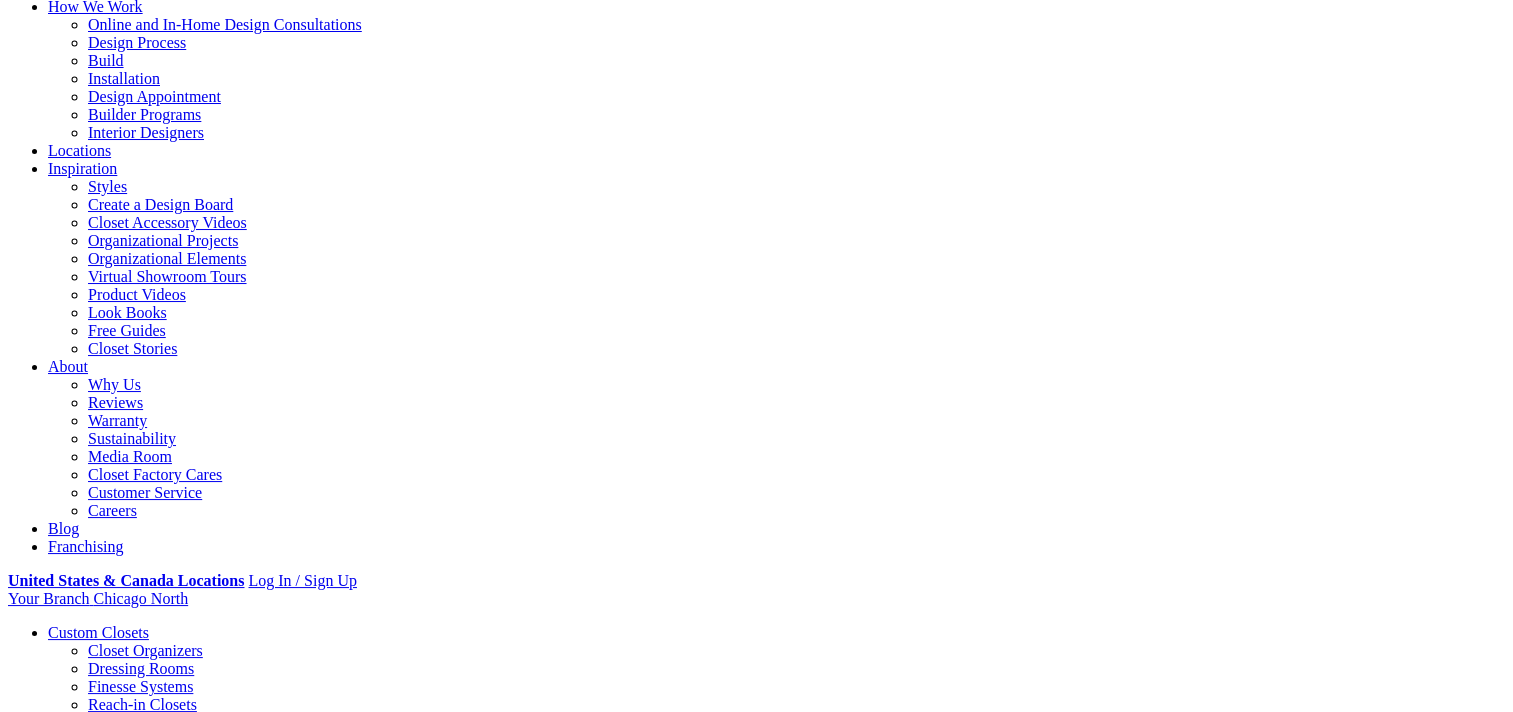 scroll, scrollTop: 0, scrollLeft: 0, axis: both 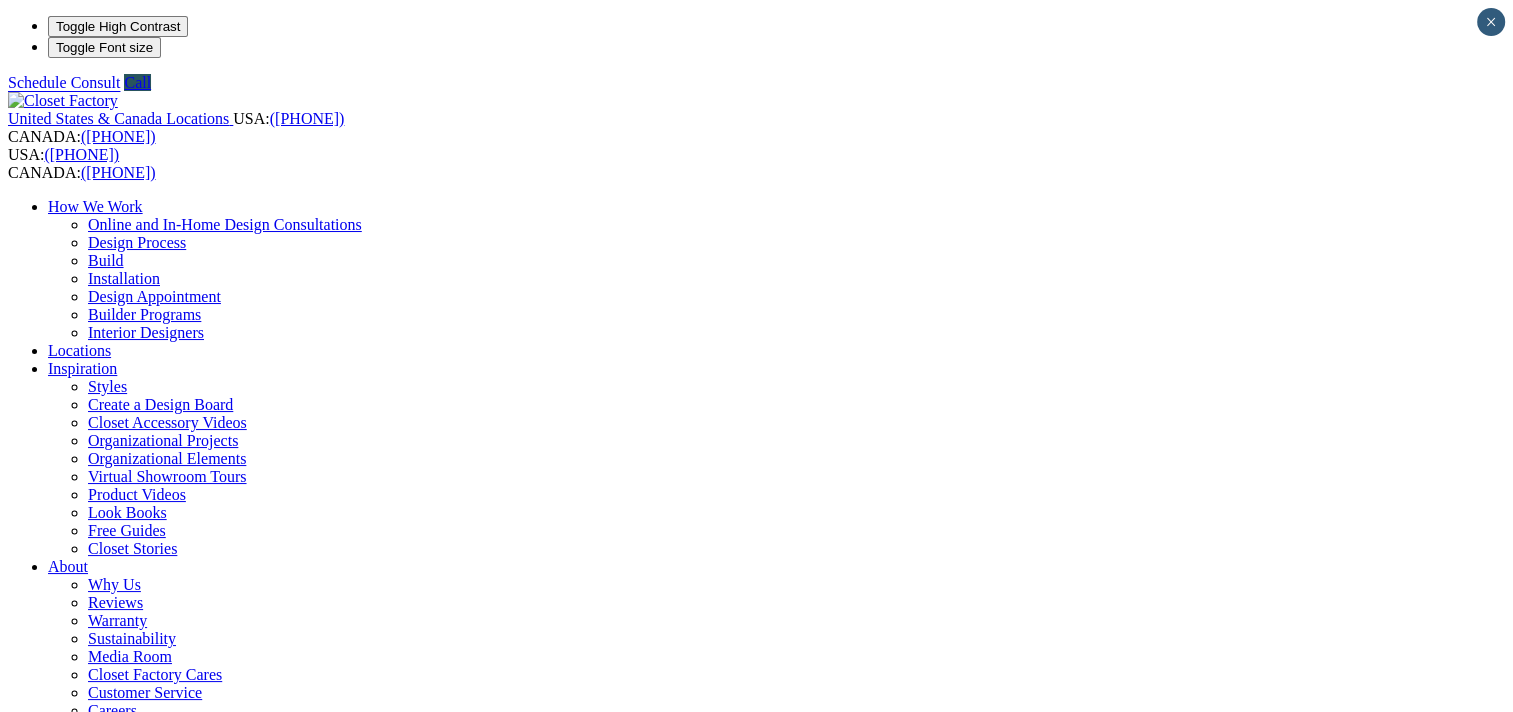 click at bounding box center (162, 1943) 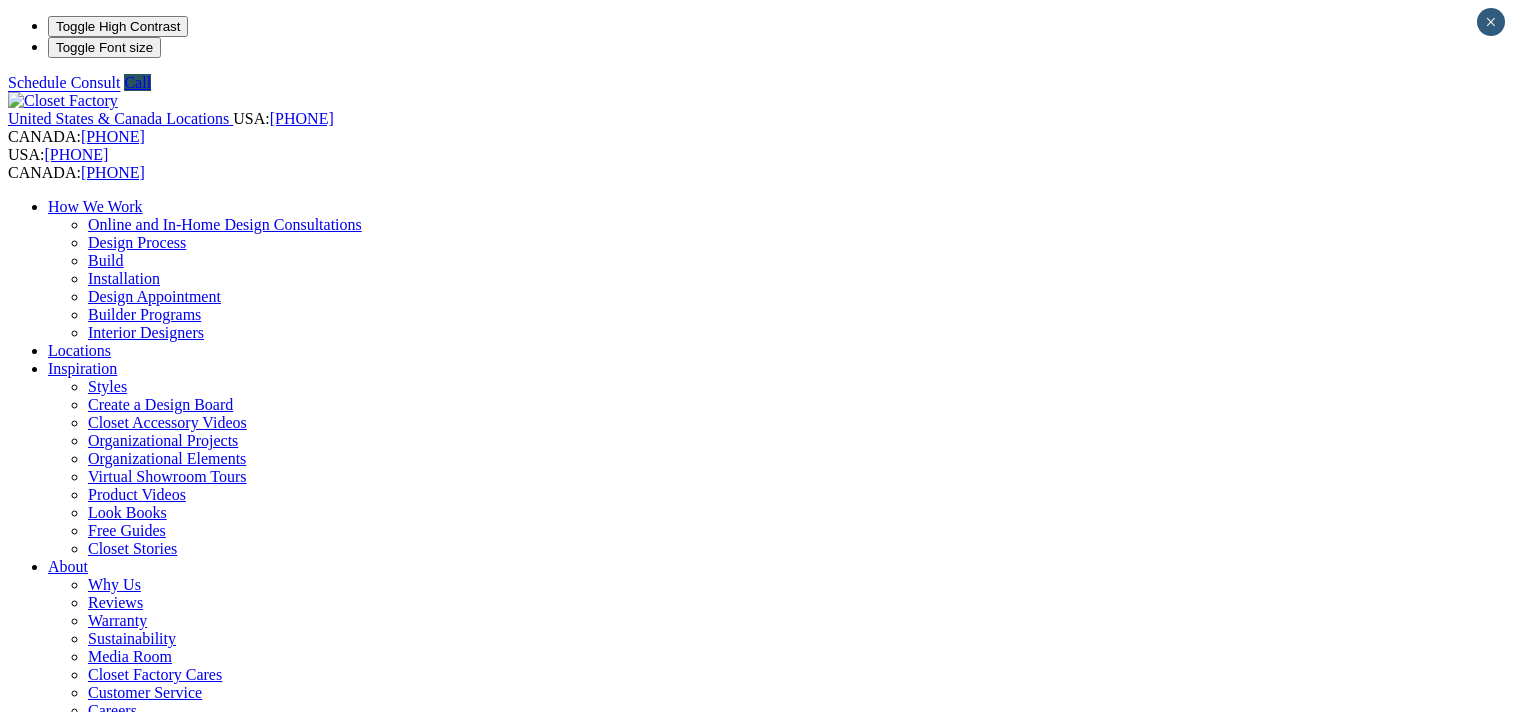 scroll, scrollTop: 0, scrollLeft: 0, axis: both 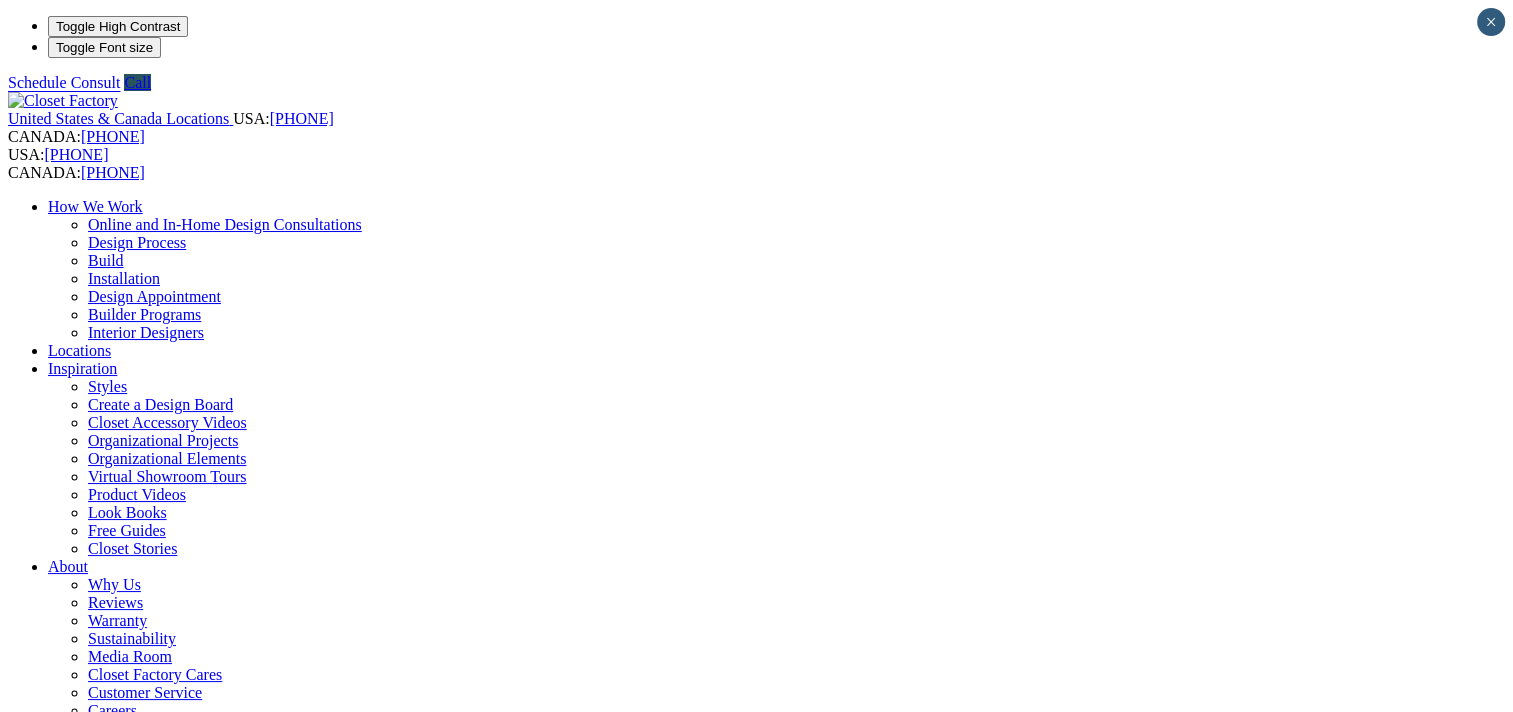 click on "First Name" at bounding box center (95, 1433) 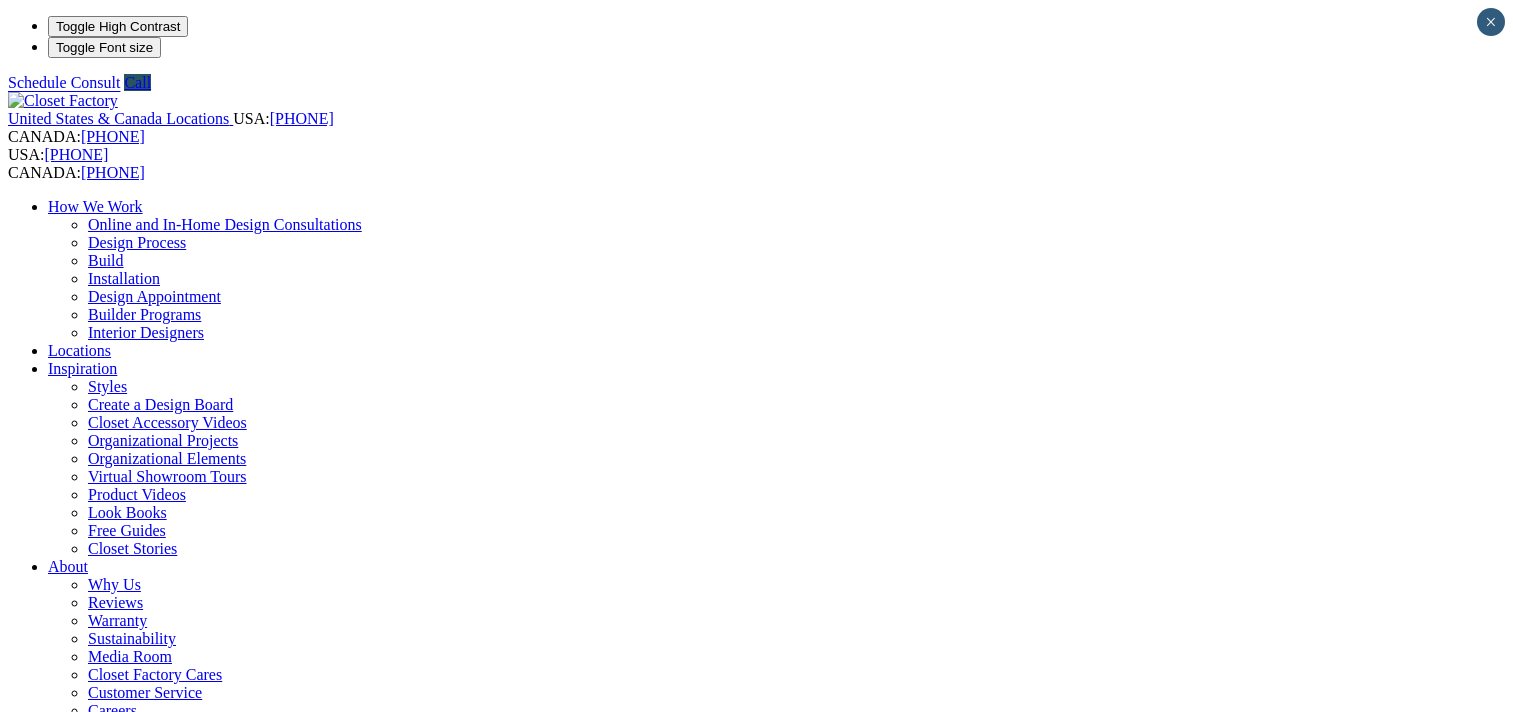 scroll, scrollTop: 0, scrollLeft: 0, axis: both 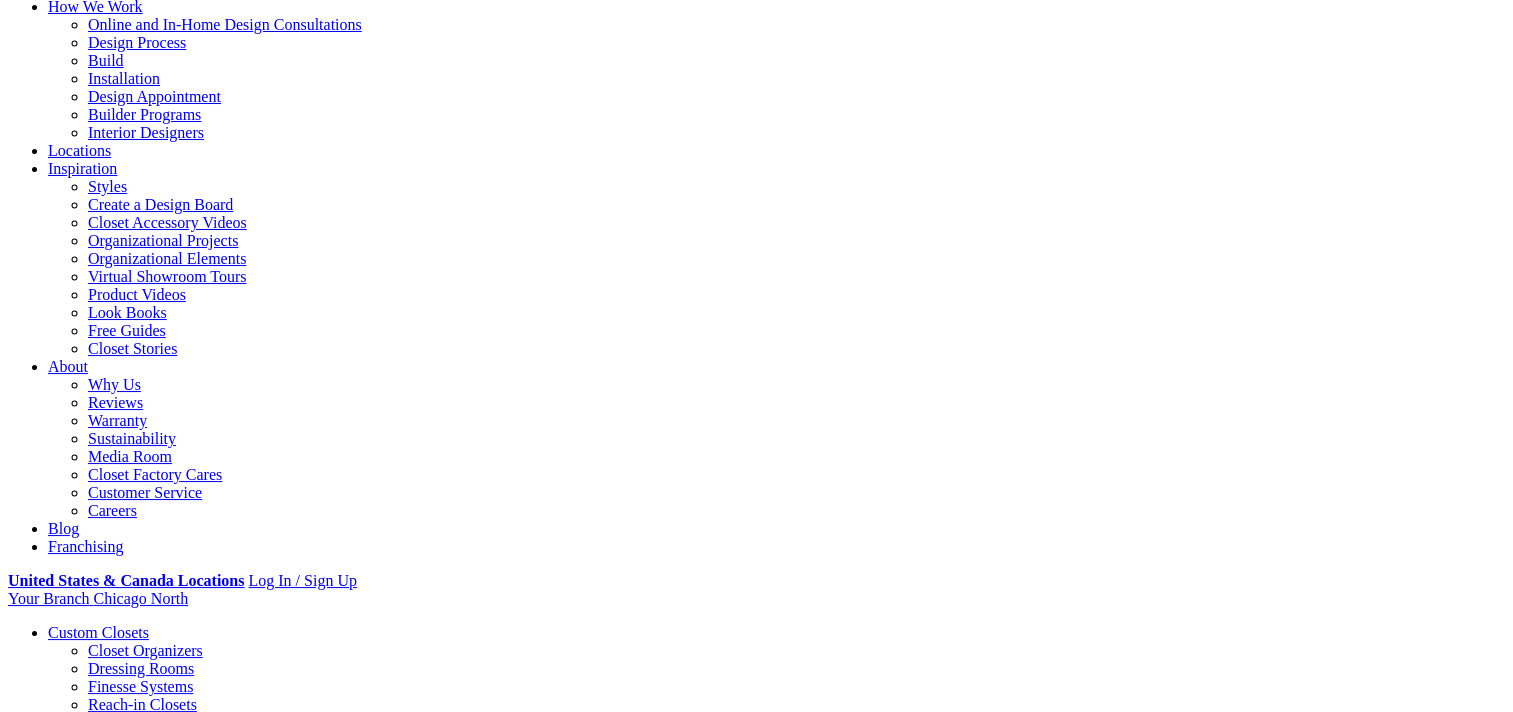 drag, startPoint x: 388, startPoint y: 514, endPoint x: 672, endPoint y: 537, distance: 284.9298 